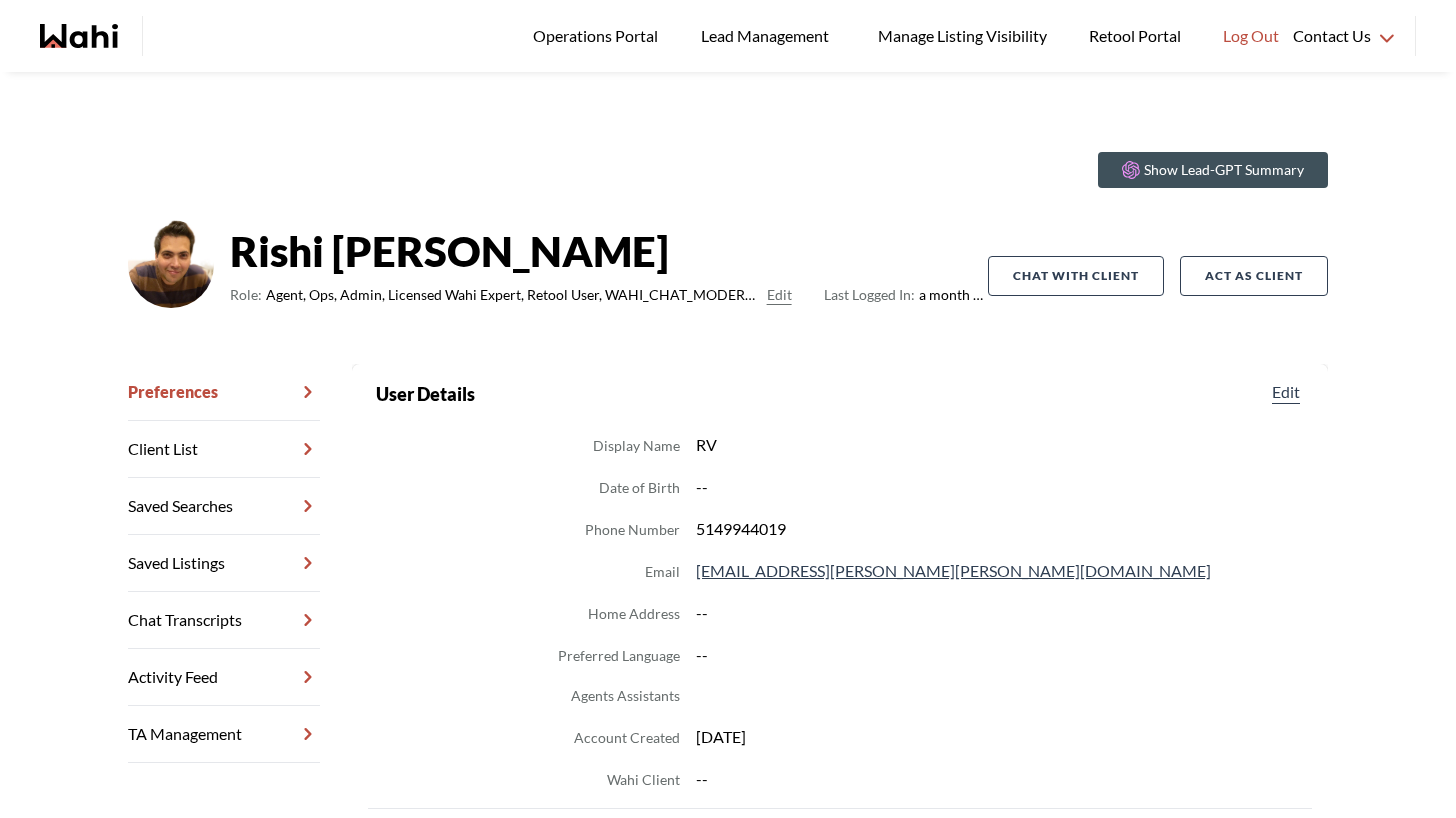 scroll, scrollTop: 0, scrollLeft: 0, axis: both 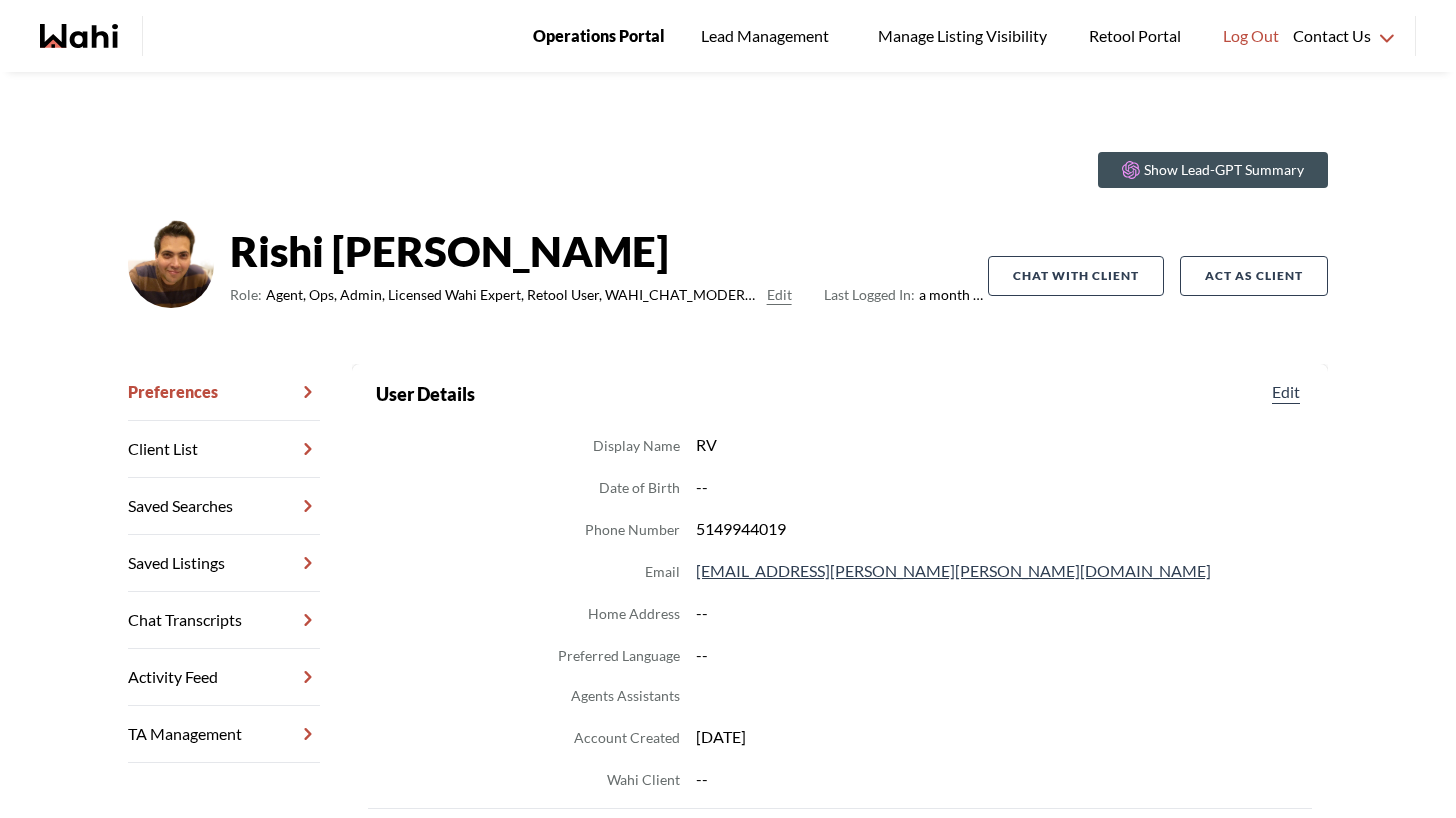 click on "Operations Portal" at bounding box center [599, 36] 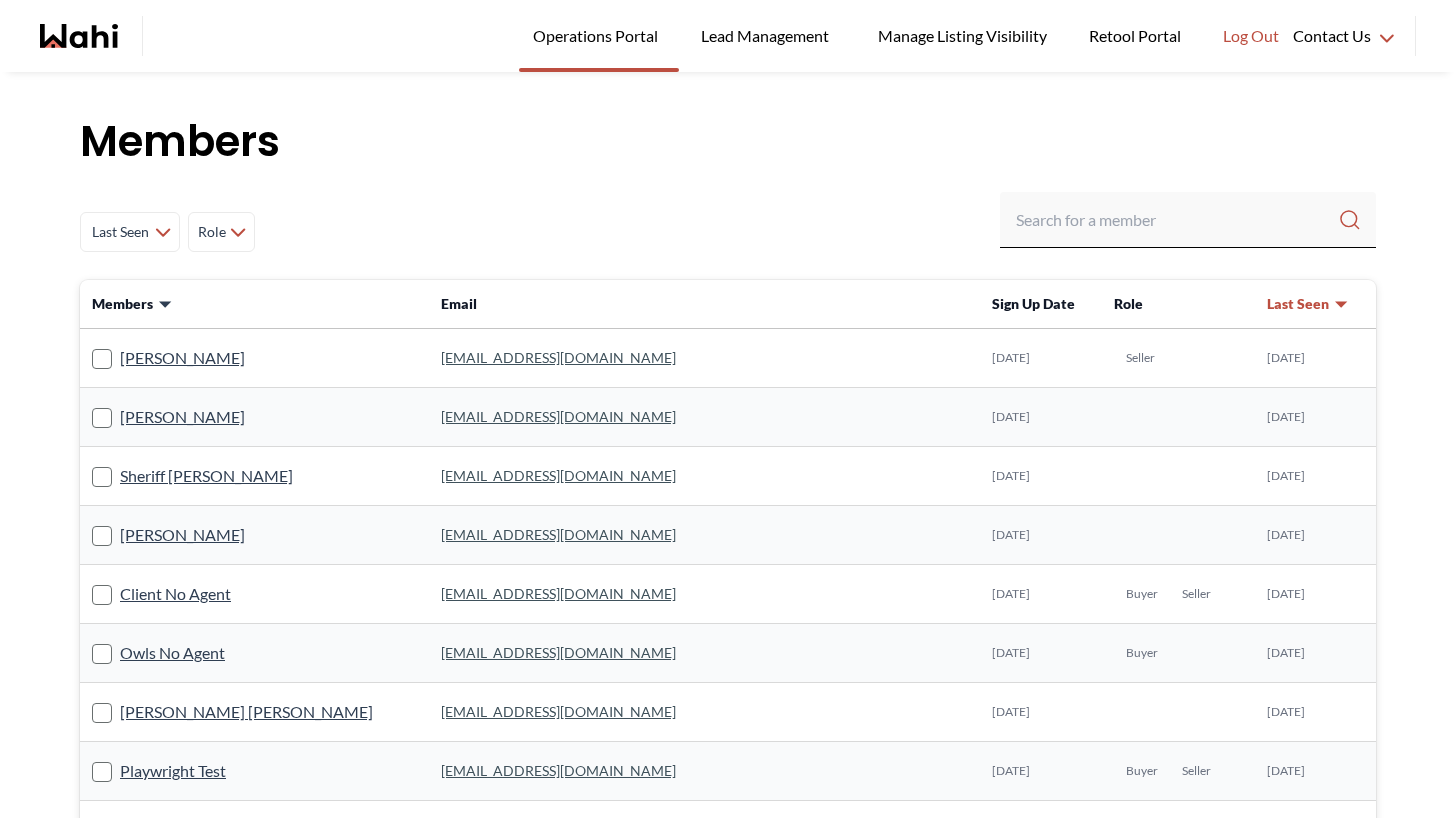 scroll, scrollTop: 0, scrollLeft: 0, axis: both 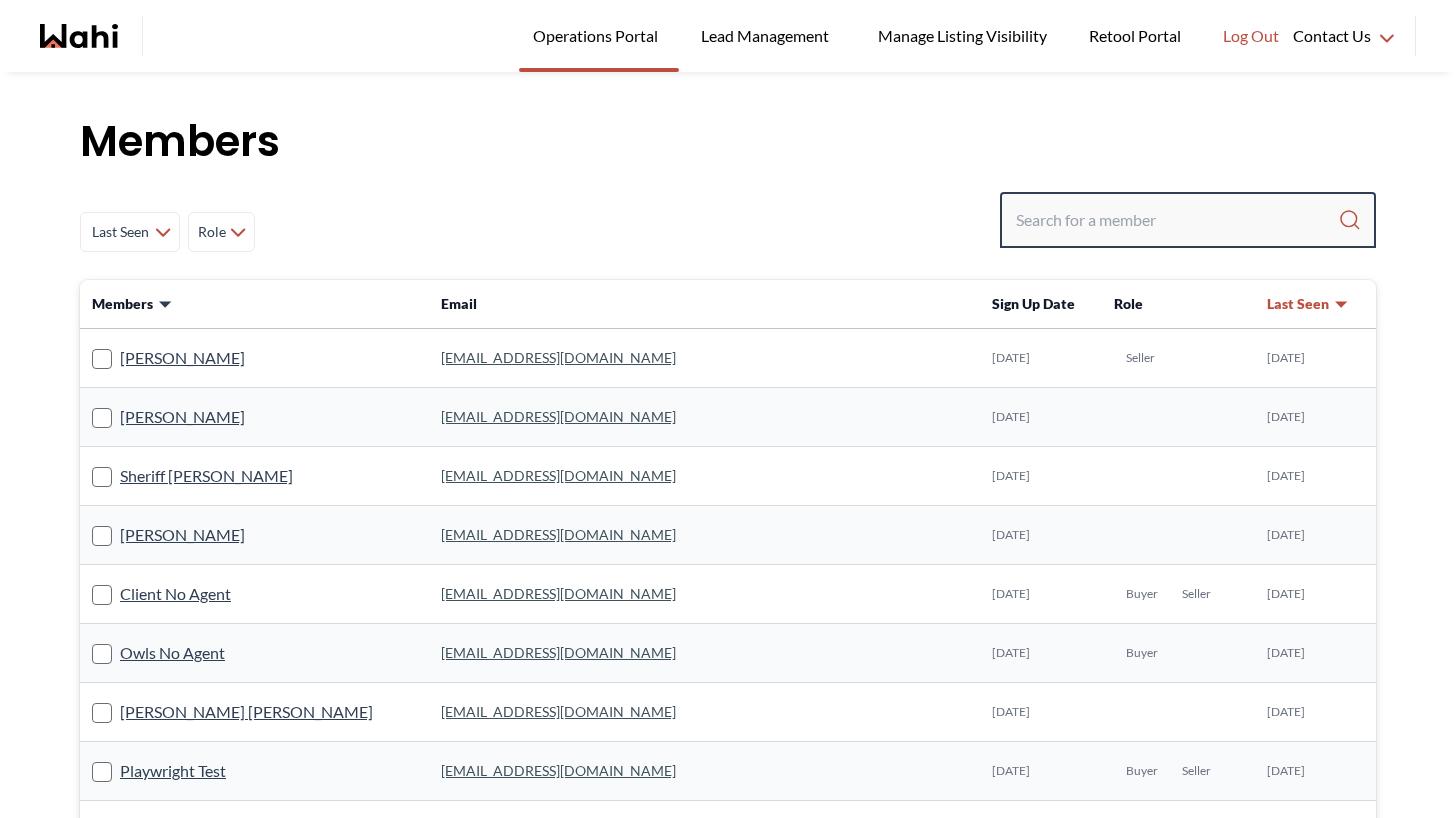 click at bounding box center (1177, 220) 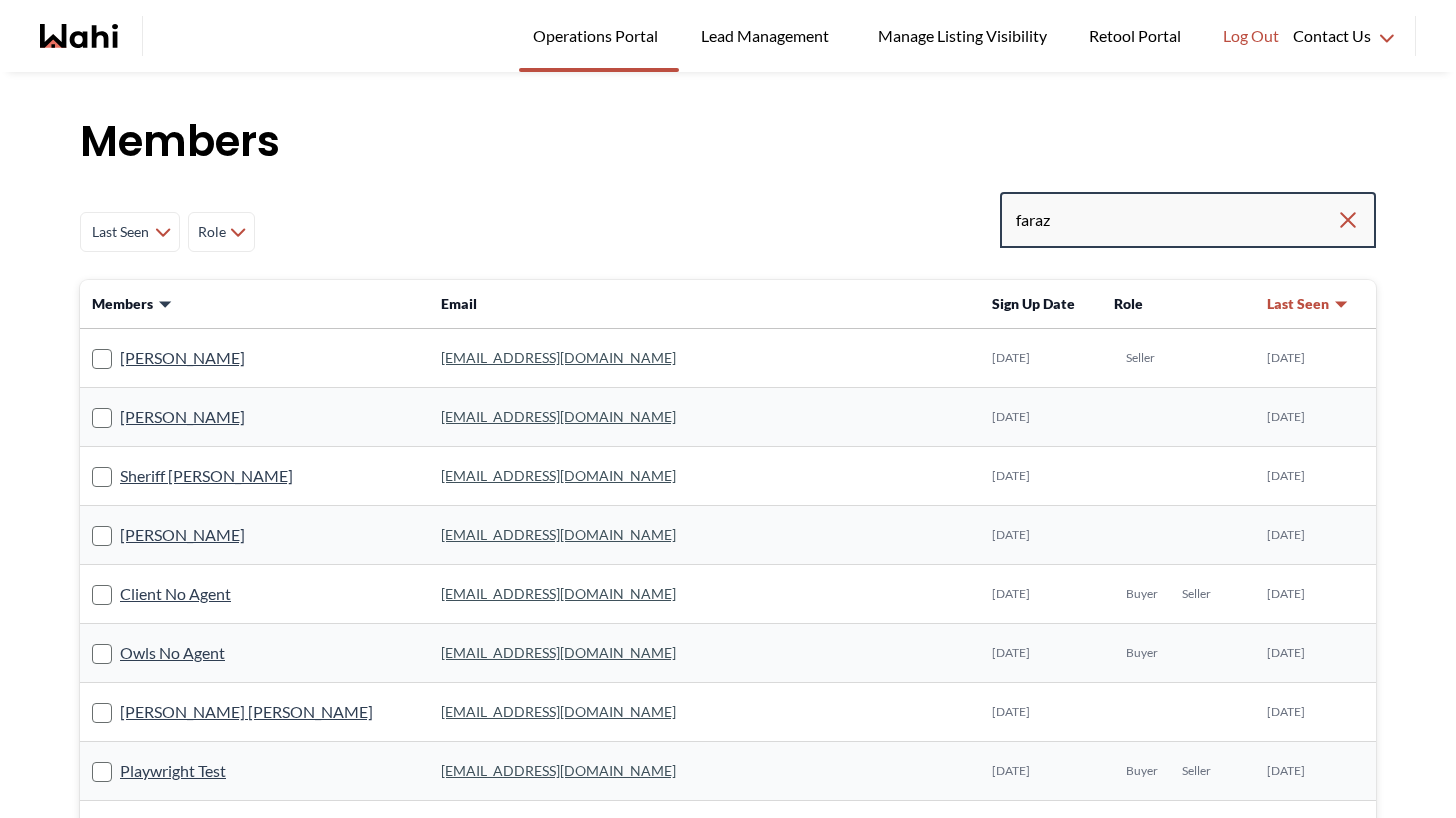 type on "faraz" 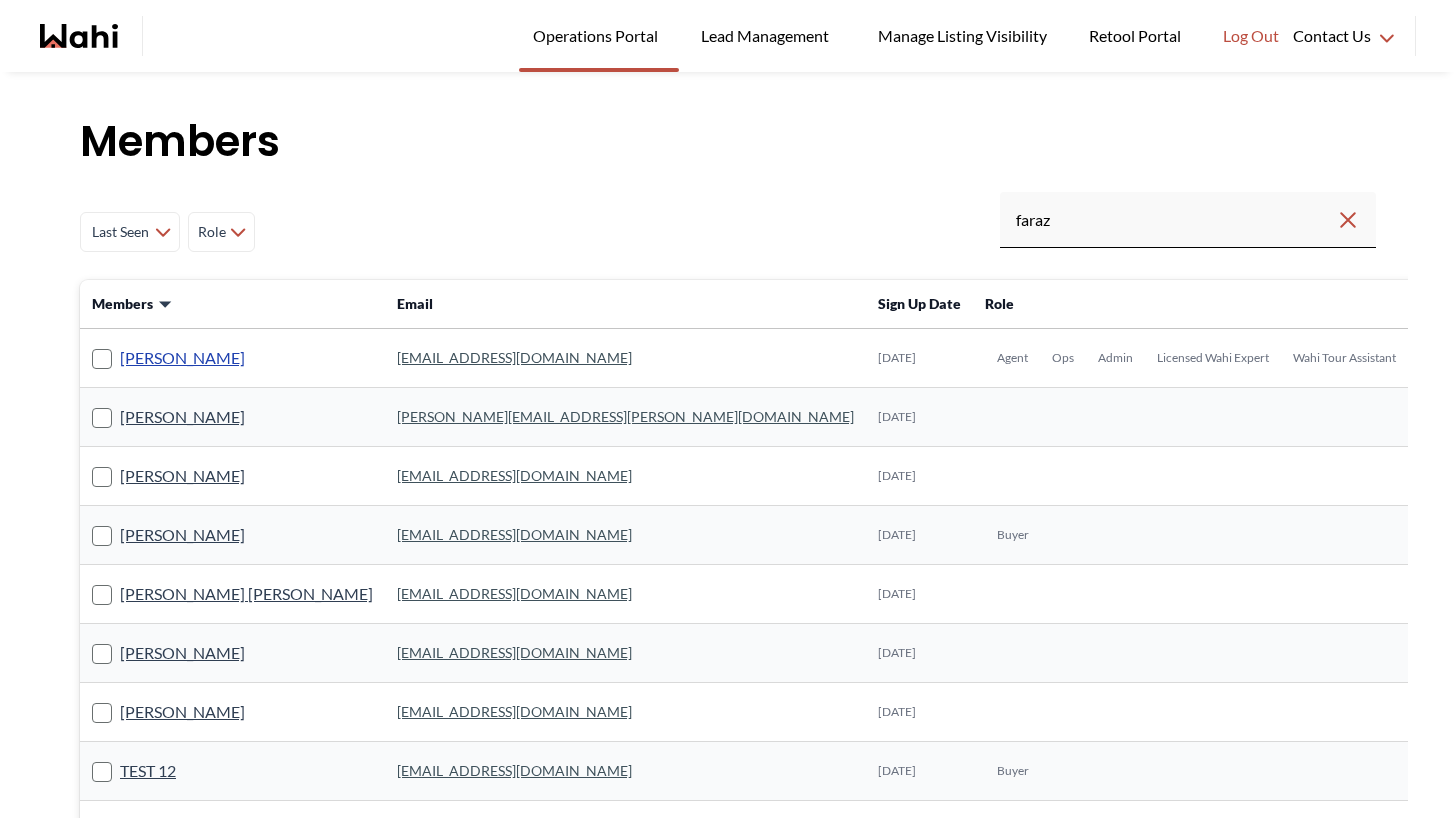 click on "Faraz Azam" at bounding box center (182, 358) 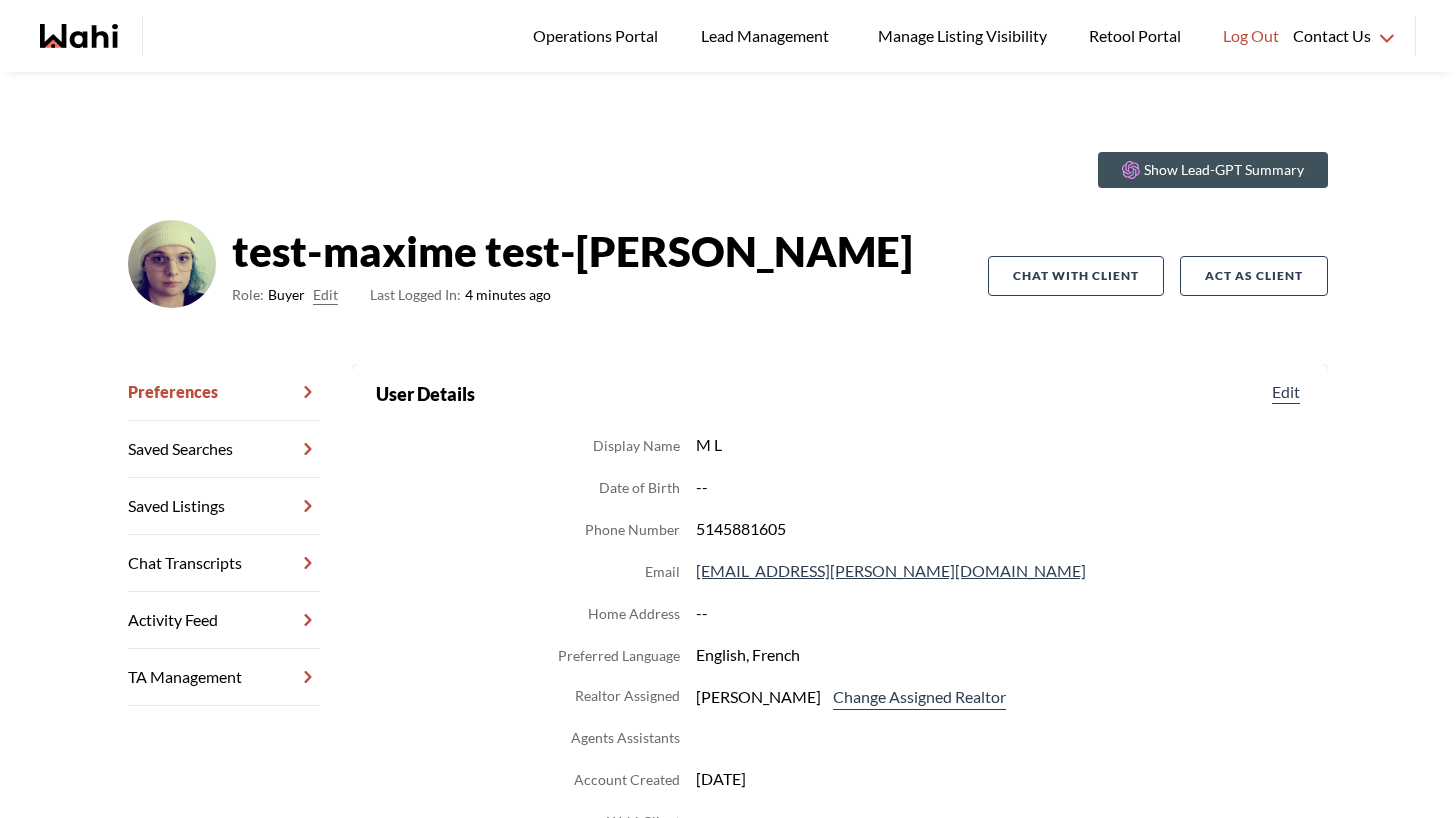 scroll, scrollTop: 0, scrollLeft: 0, axis: both 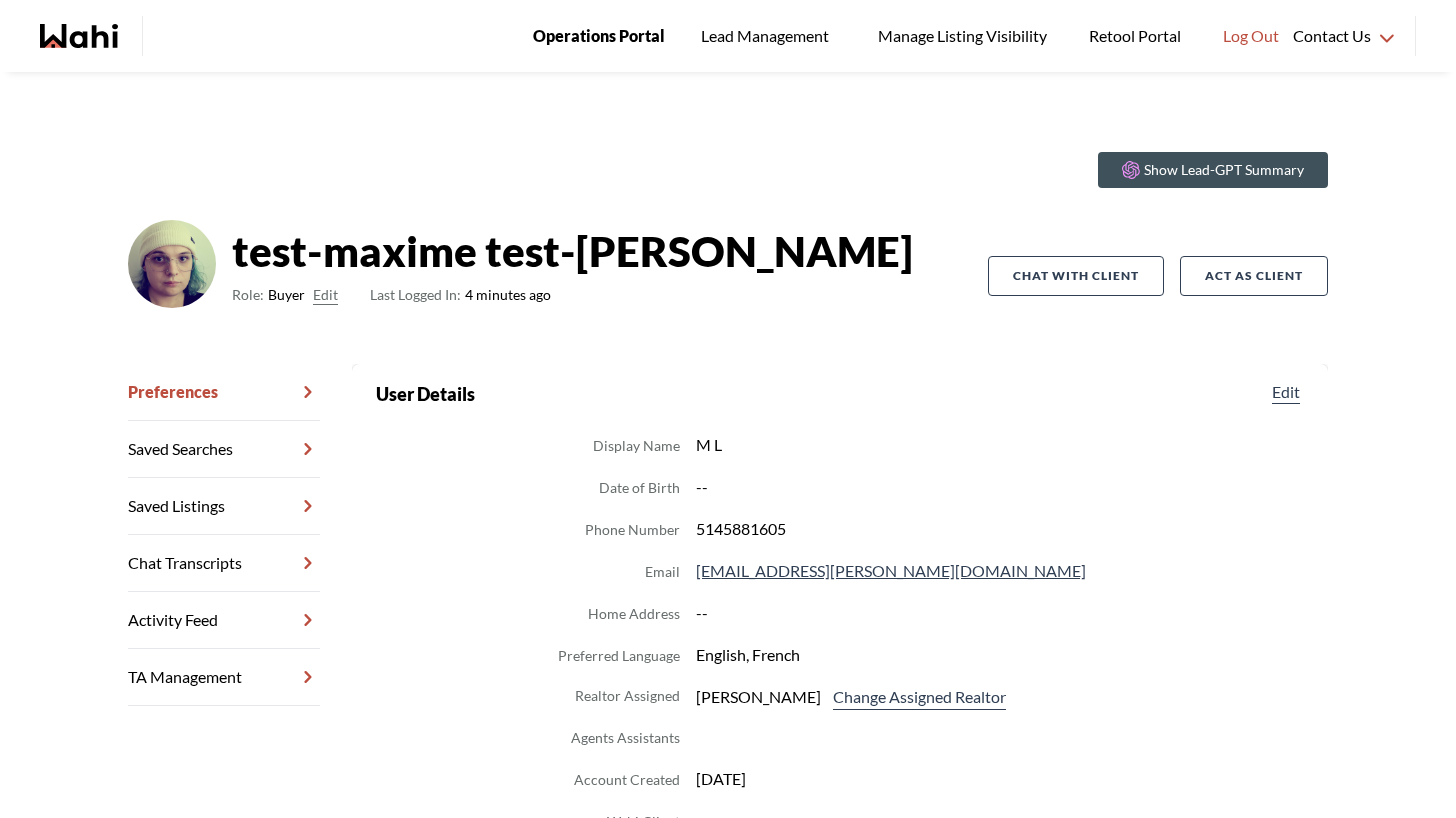 click on "Operations Portal" at bounding box center (599, 36) 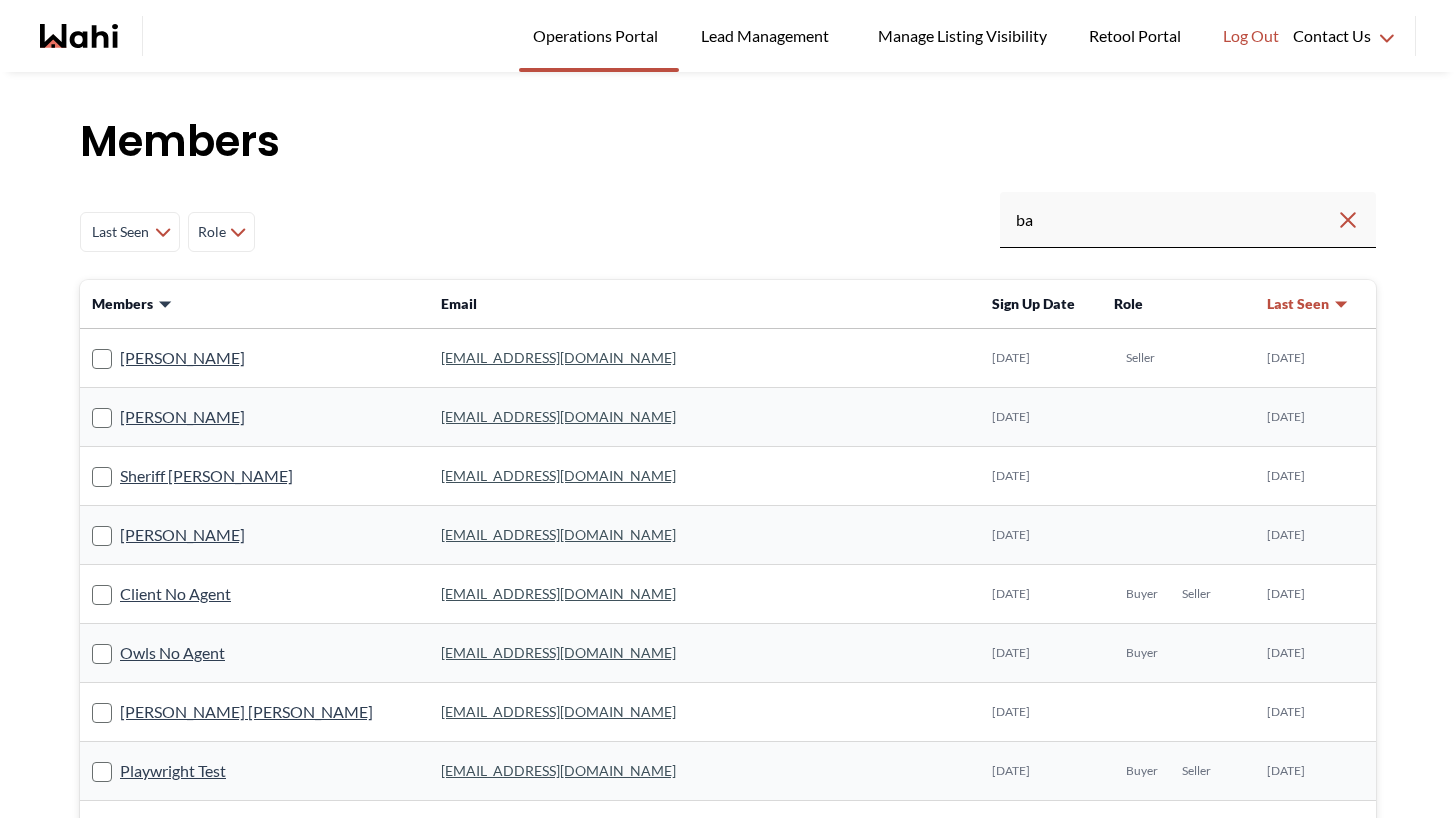 scroll, scrollTop: 0, scrollLeft: 0, axis: both 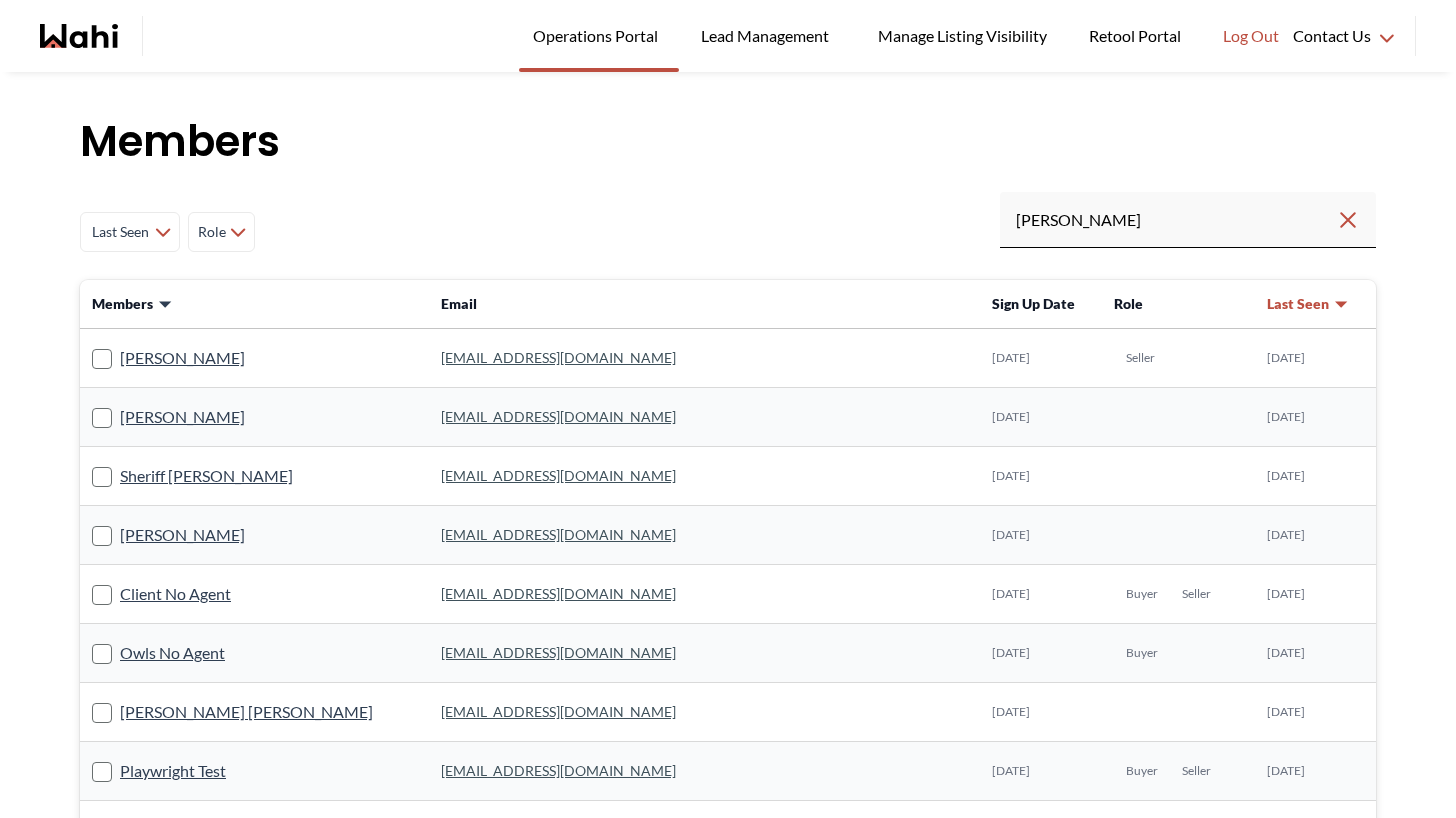 type on "[PERSON_NAME]" 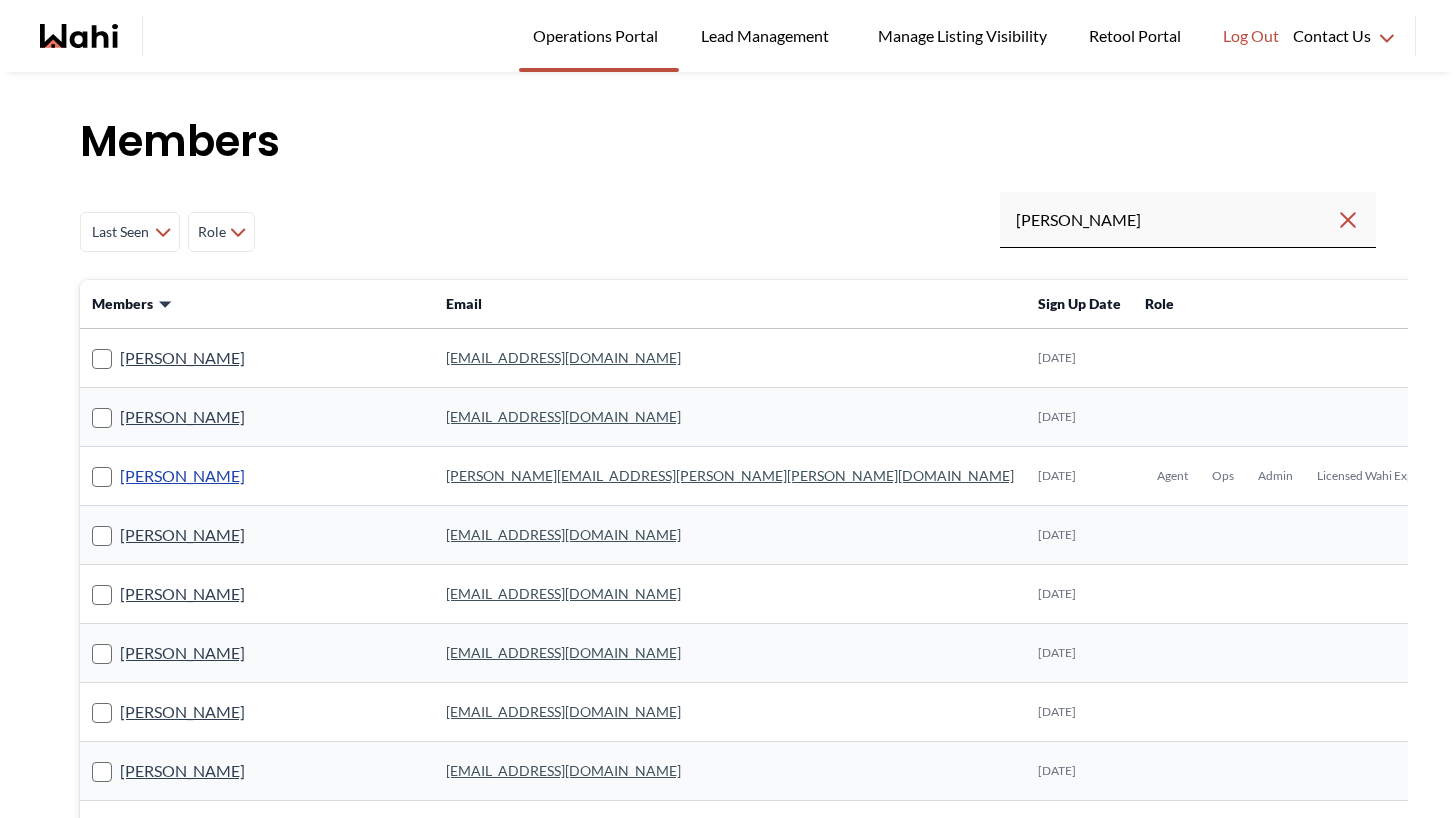 click on "Barbara Funt" at bounding box center (182, 476) 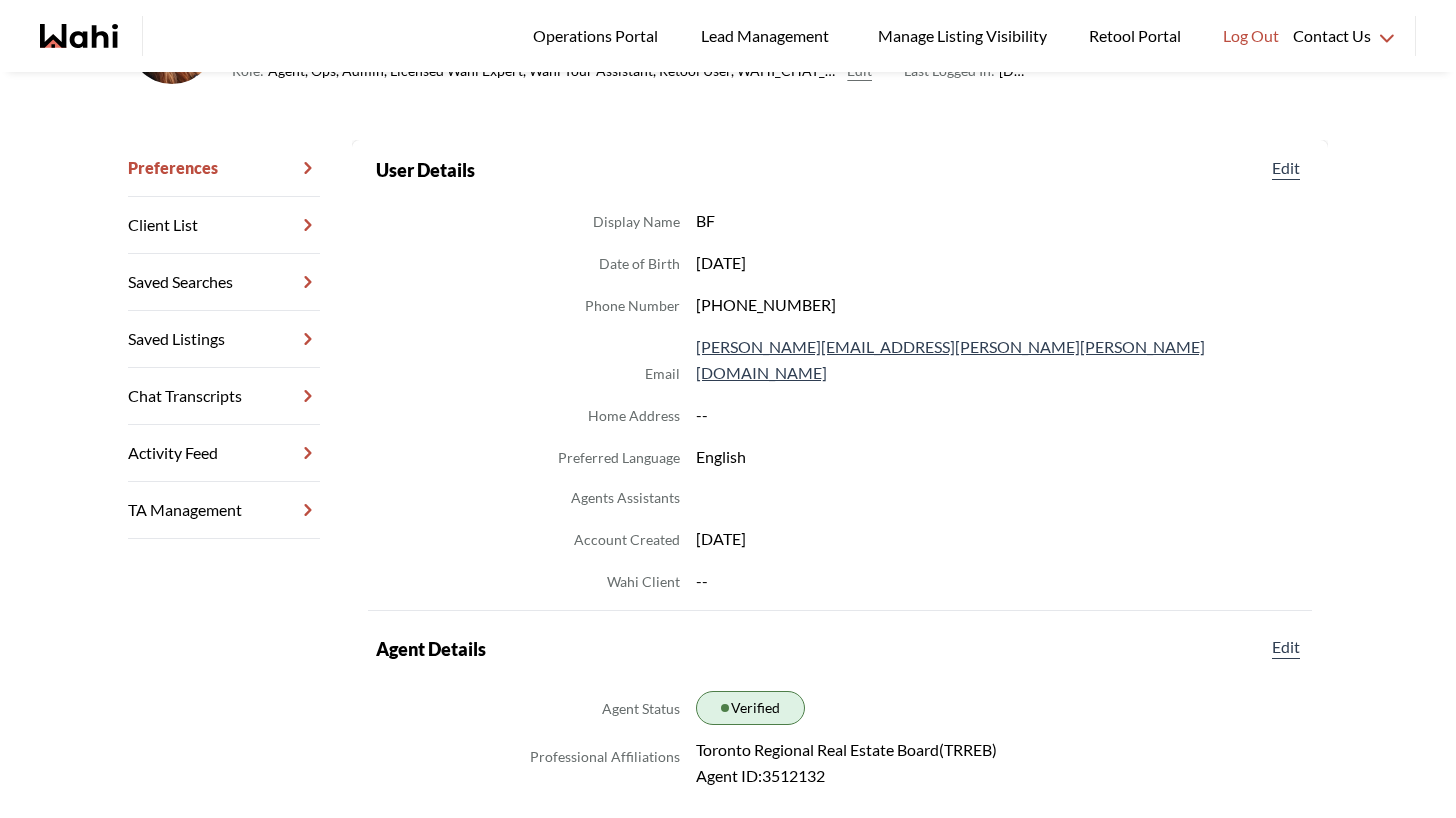 scroll, scrollTop: 226, scrollLeft: 0, axis: vertical 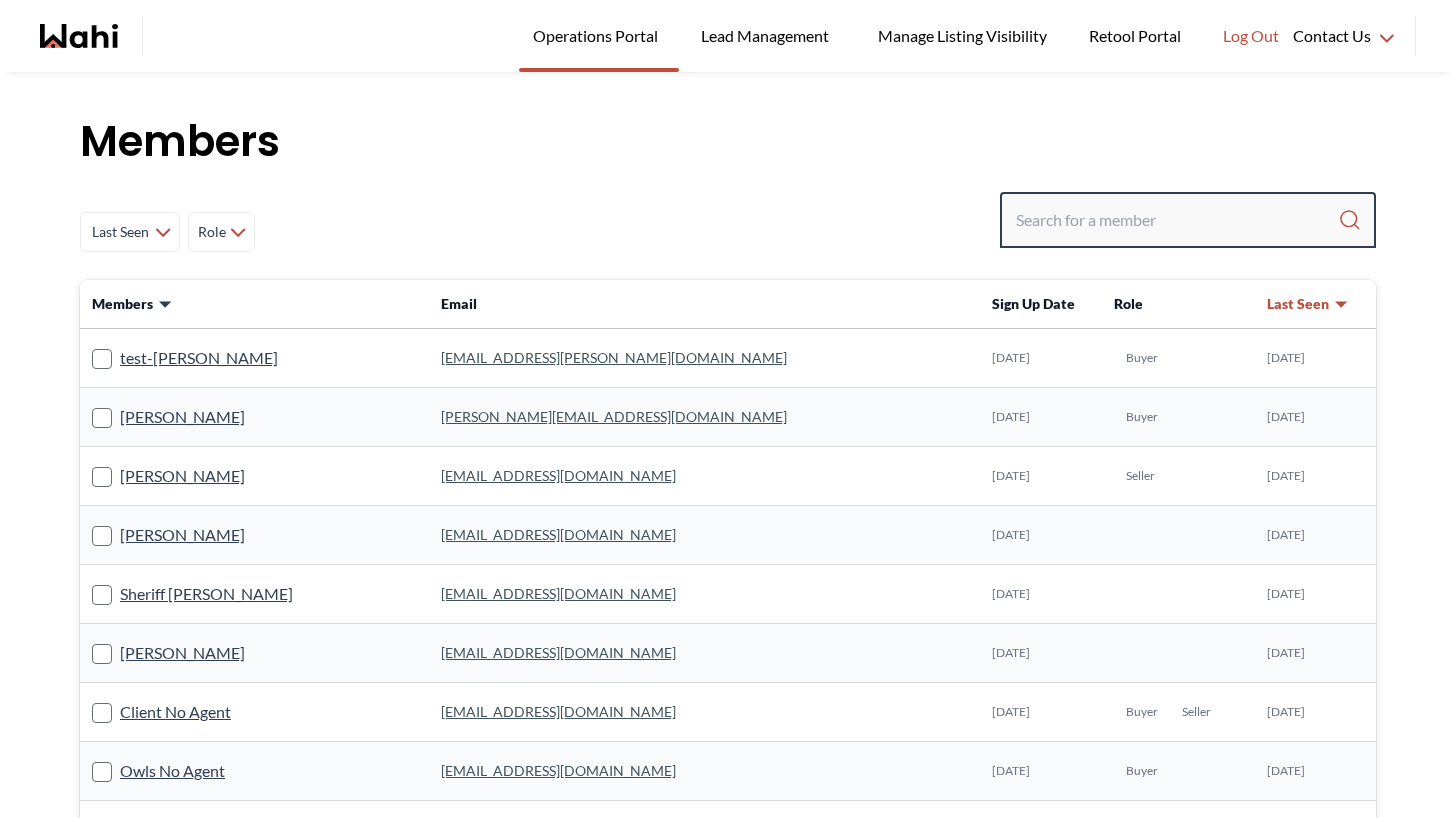 click at bounding box center [1177, 220] 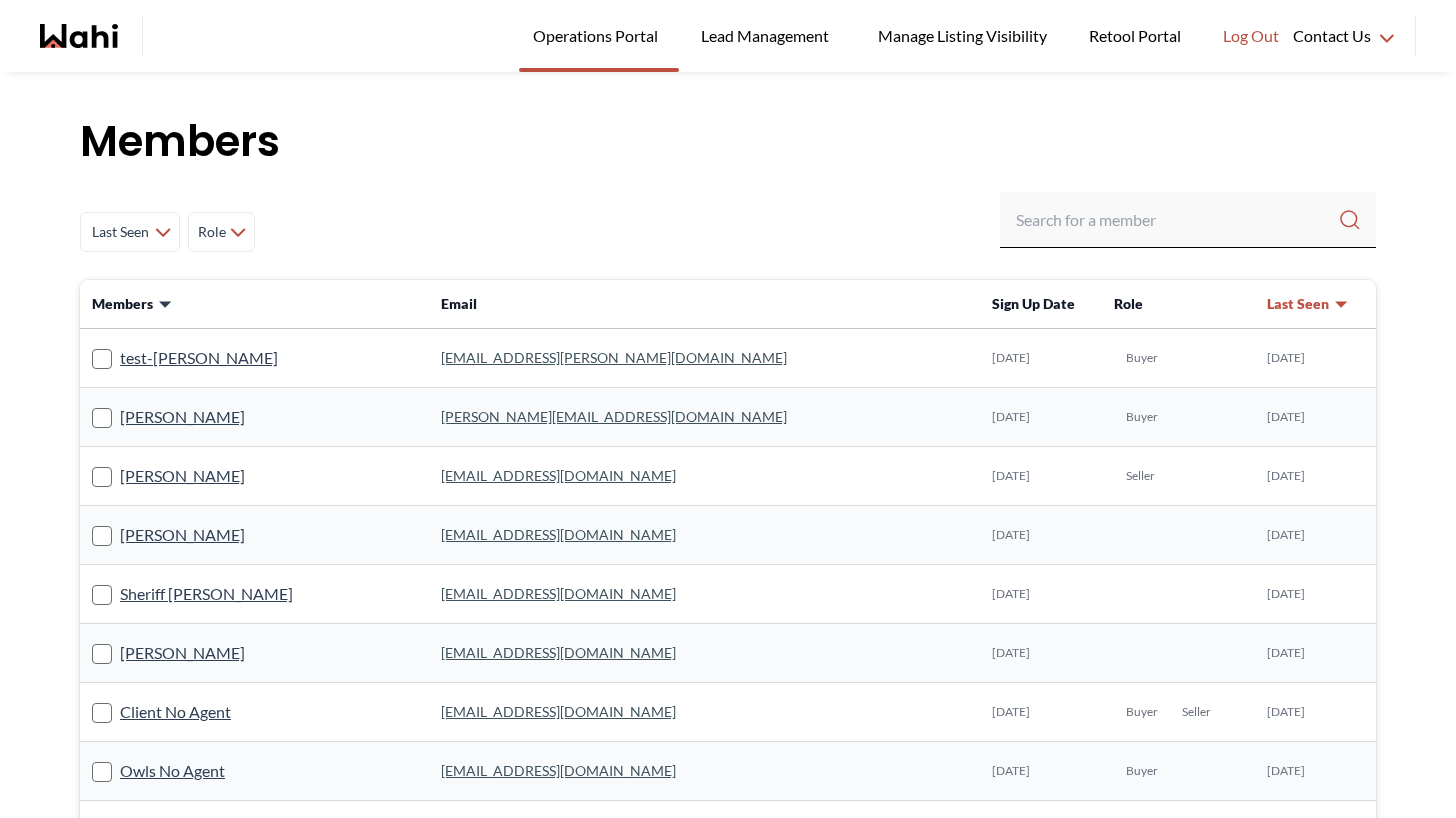click on "test-[PERSON_NAME]" at bounding box center [254, 358] 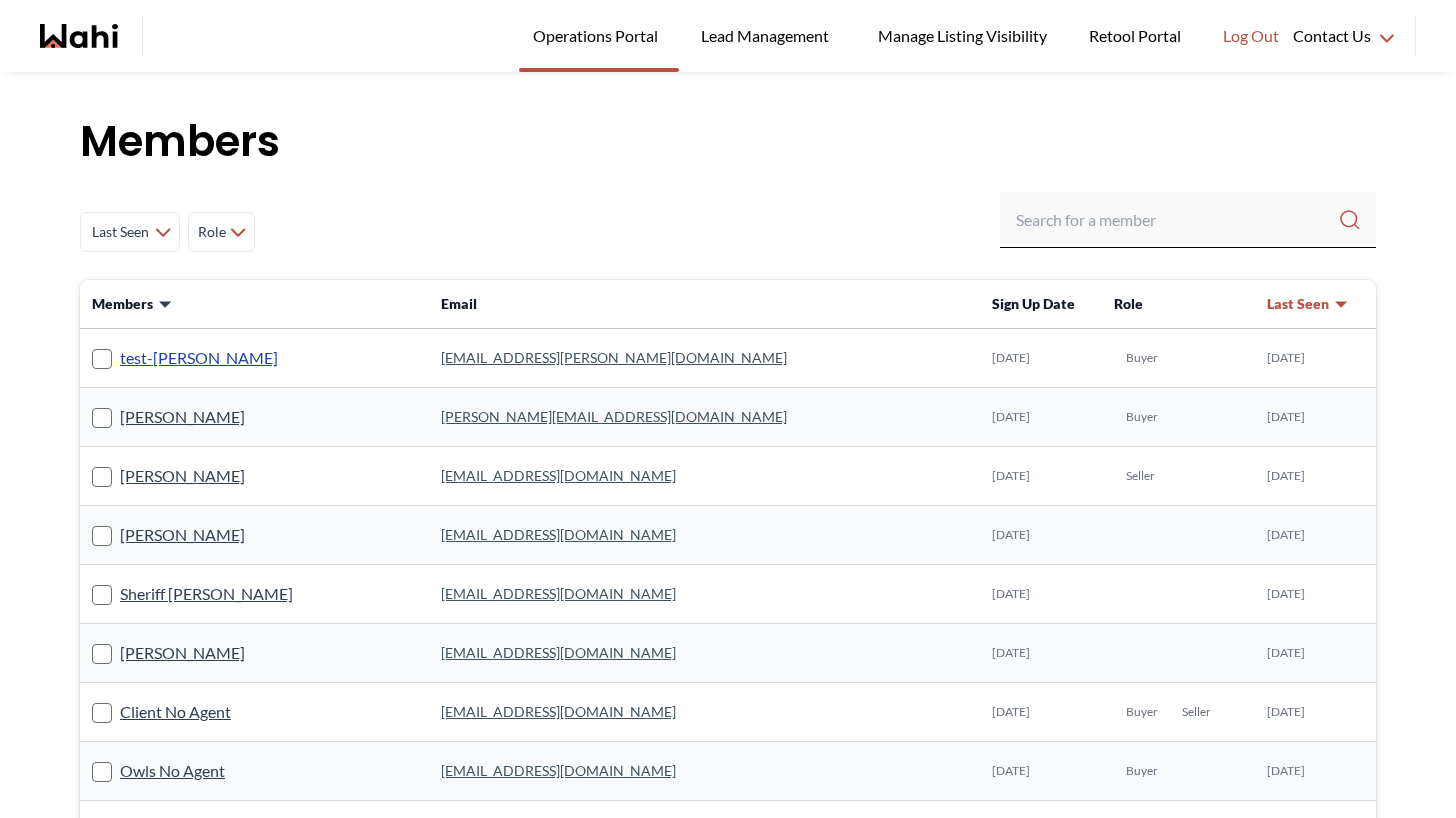click on "test-[PERSON_NAME]" at bounding box center (199, 358) 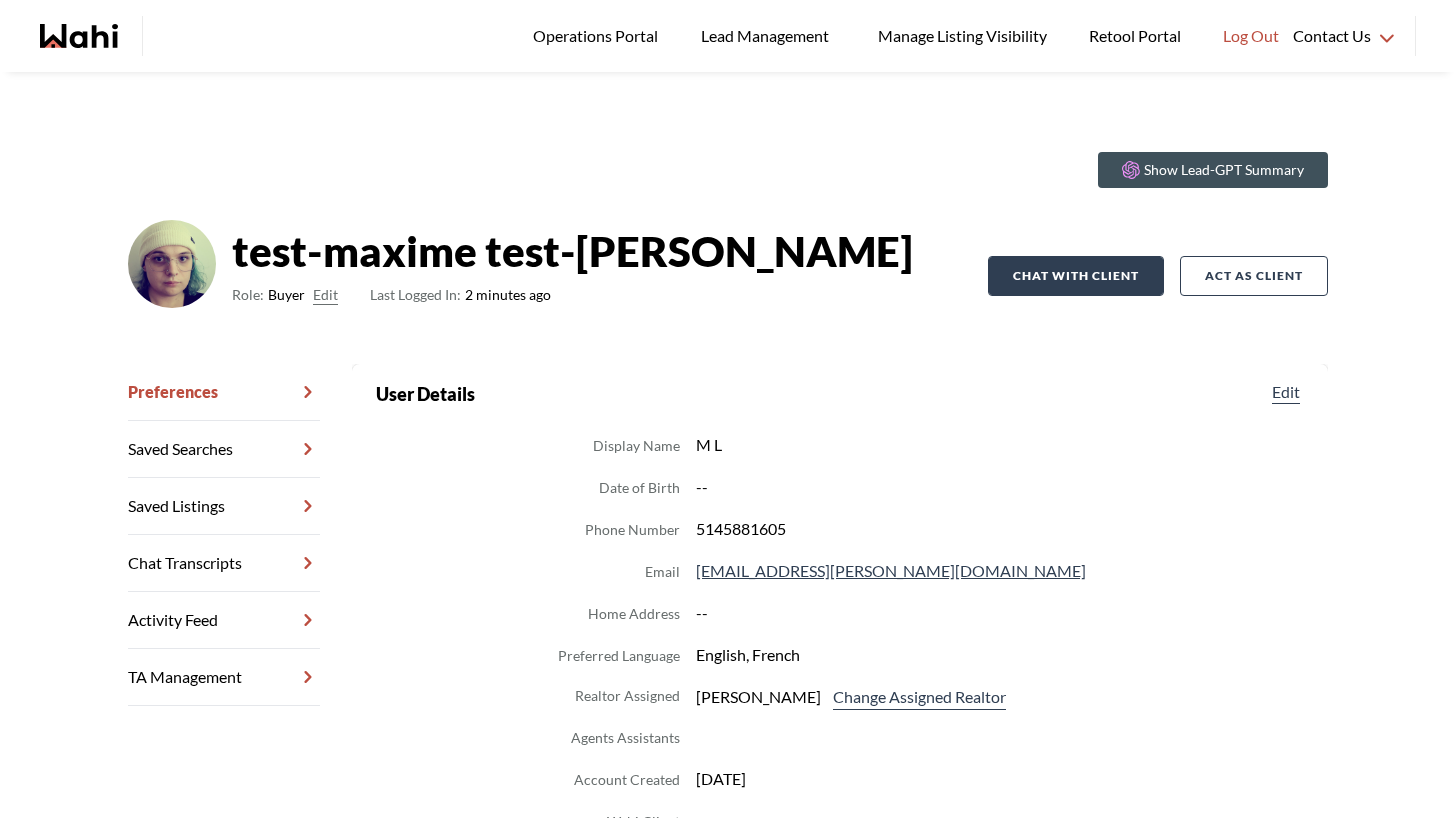 click on "Chat with client" at bounding box center (1076, 276) 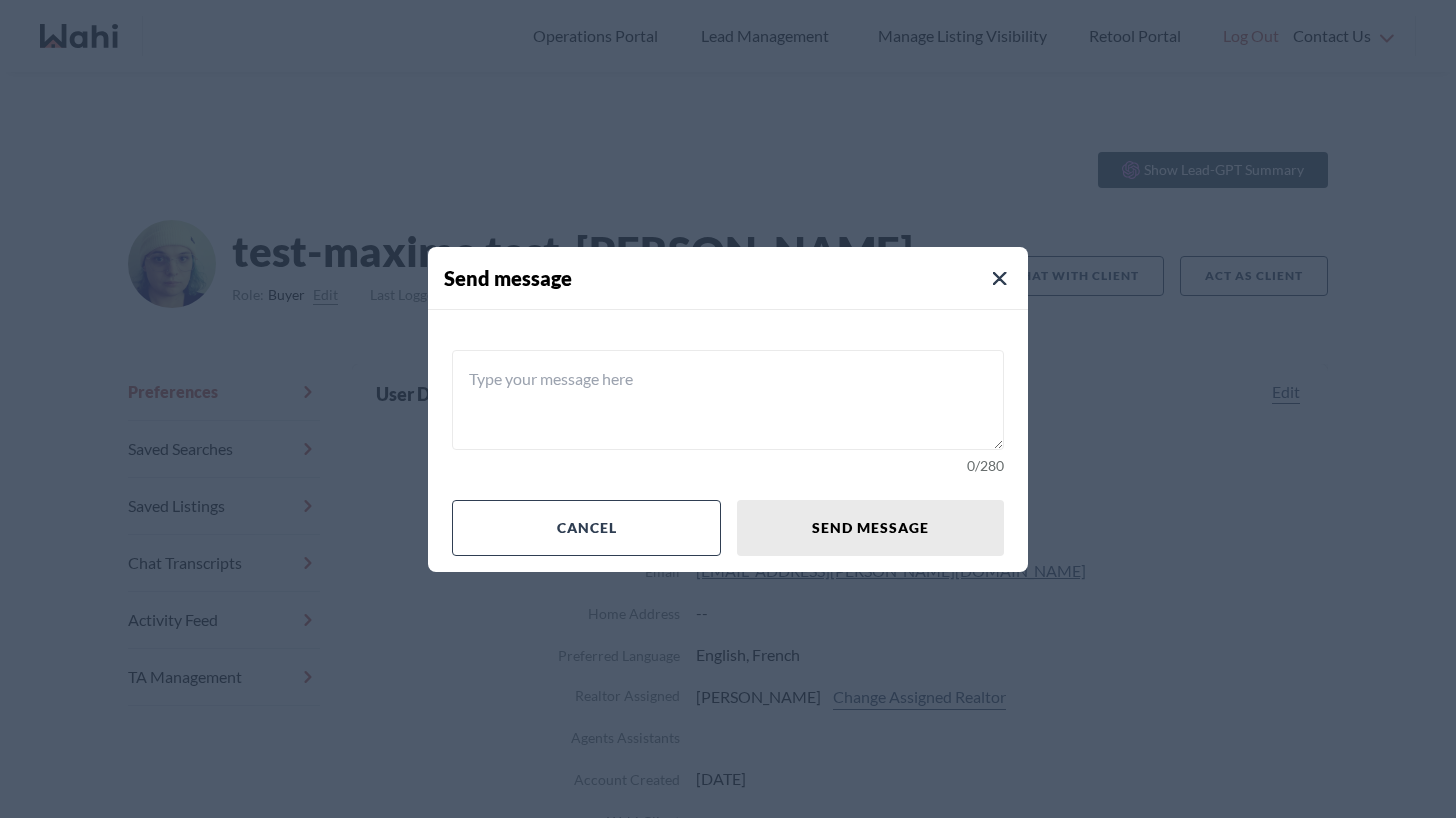 click at bounding box center [728, 400] 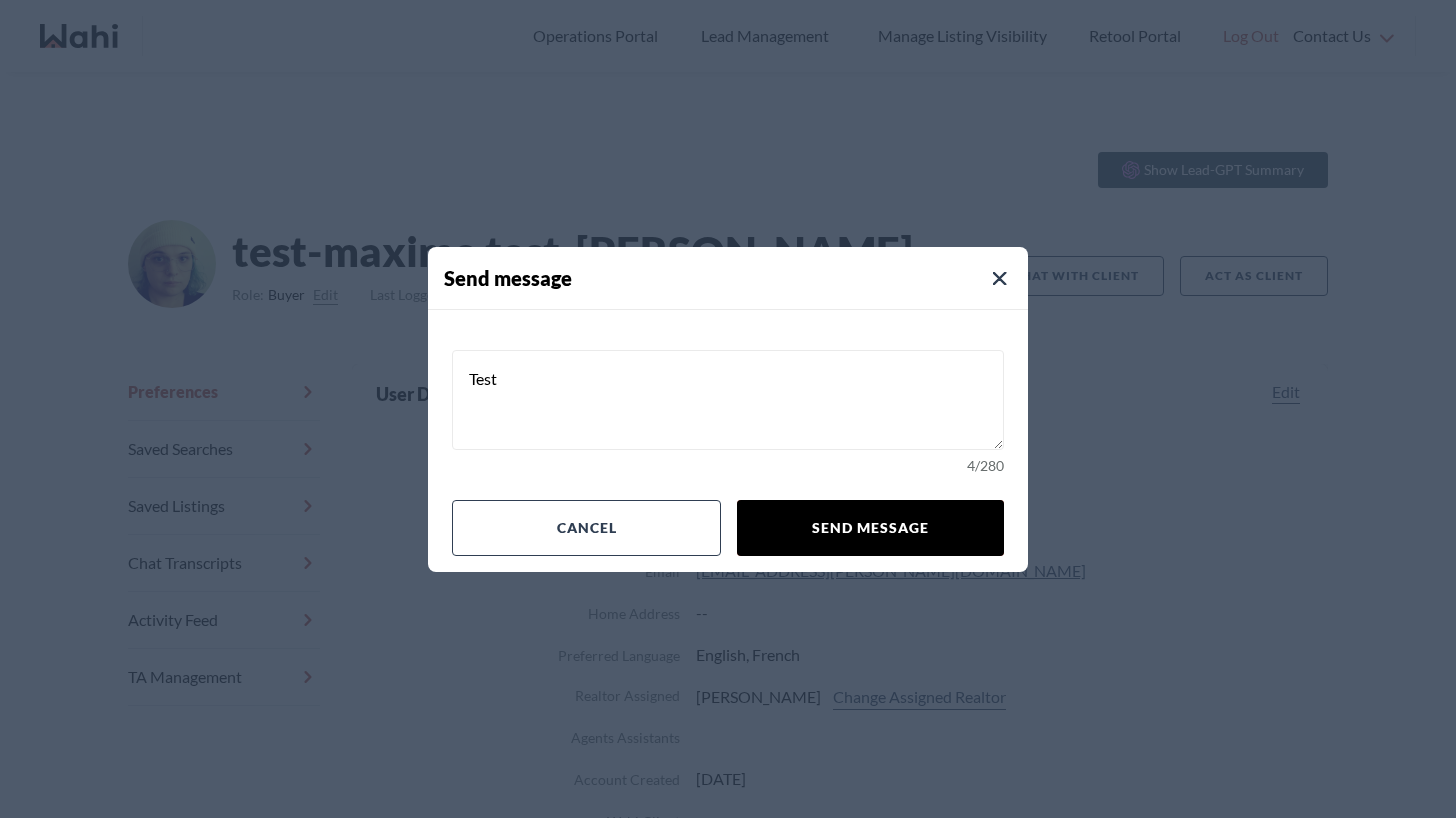type on "Test" 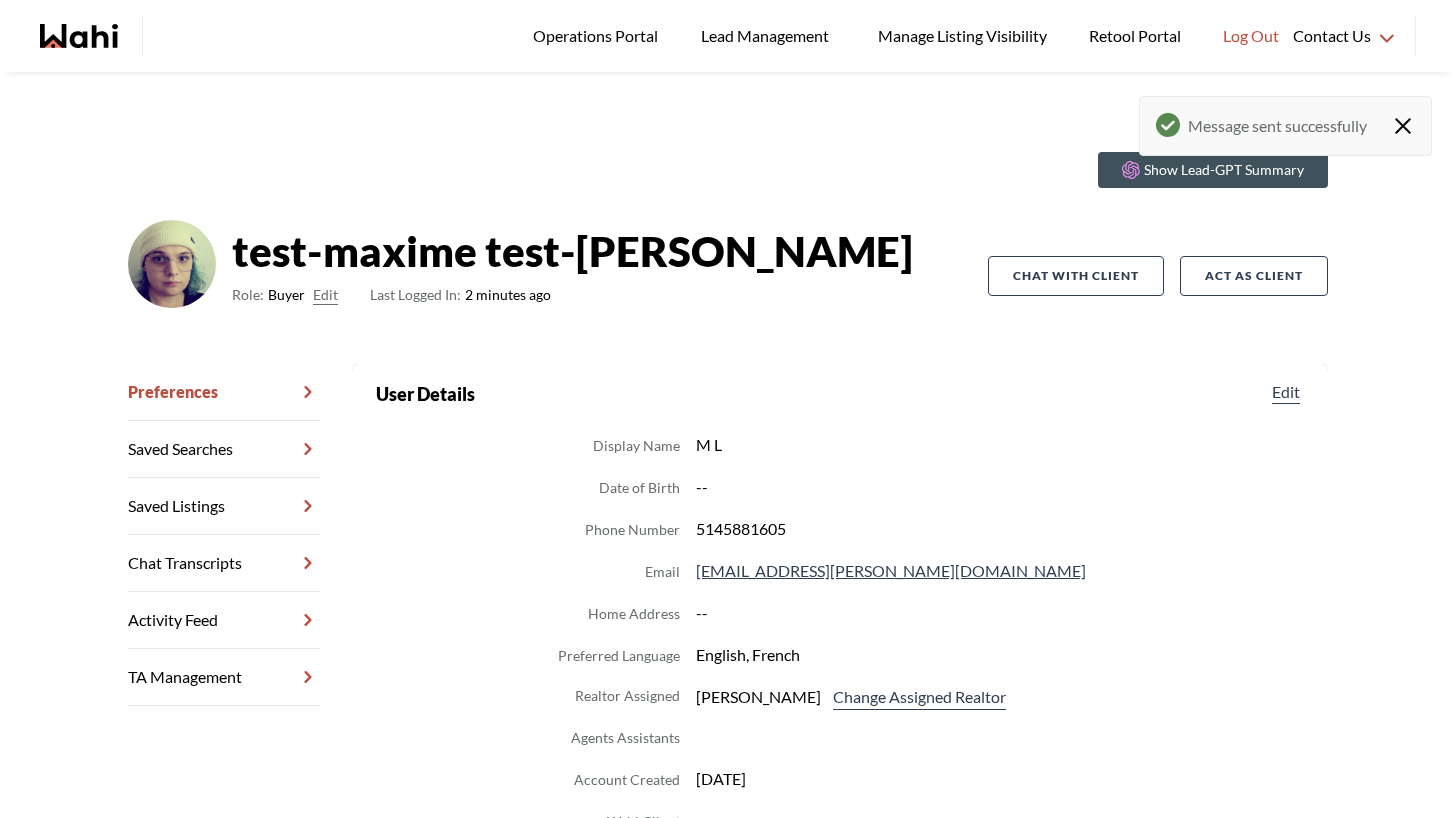 click on "Chat Transcripts" at bounding box center (224, 563) 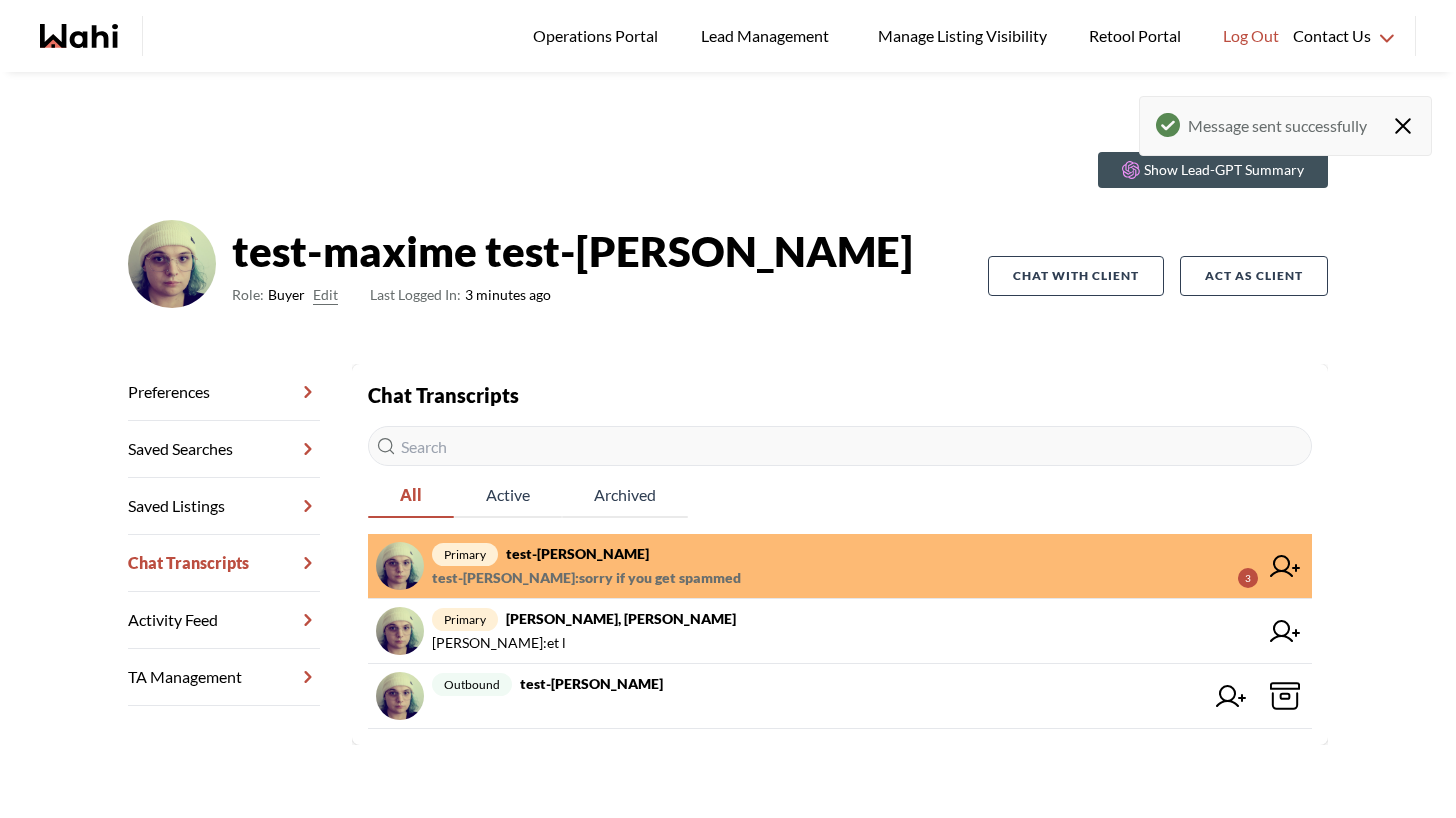 click on "Show Lead-GPT Summary test-maxime   test-[PERSON_NAME] Role:  Buyer Edit Last Logged In:  3 minutes ago Chat with client Act as Client Preferences     Saved Searches     Saved Listings     Chat Transcripts     Activity Feed     TA Management      Back to profile Chat  Transcripts All Active Archived primary test-[PERSON_NAME] test-maxime test-[PERSON_NAME] :  sorry if you get spammed 3 primary [PERSON_NAME], [PERSON_NAME] [PERSON_NAME] :  et l outbound test-maxime test-[PERSON_NAME]" at bounding box center (728, 481) 